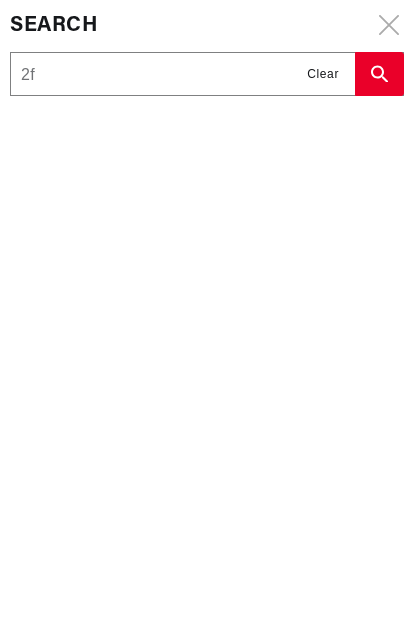 scroll, scrollTop: 0, scrollLeft: 0, axis: both 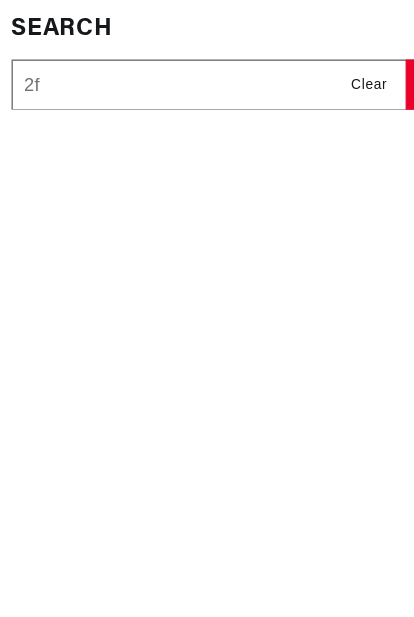 click on "Search 2f Search Part #, Category or Keyword
Clear" at bounding box center (207, 308) 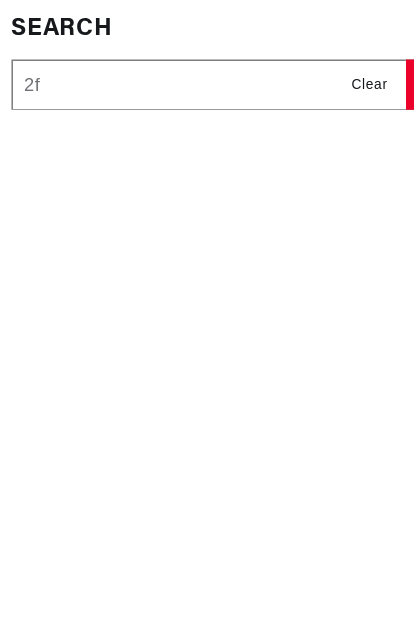 click on "2f" at bounding box center [182, 75] 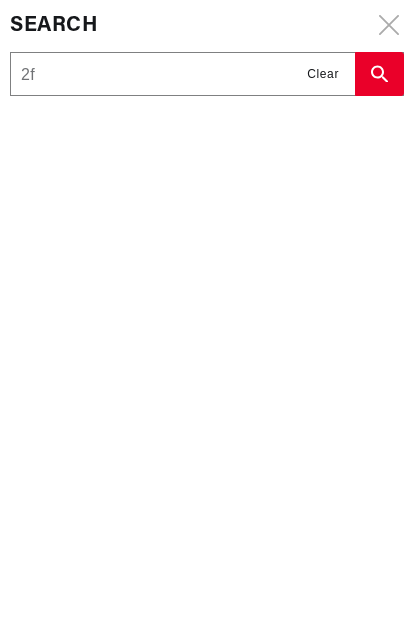 click on "2f" at bounding box center (182, 75) 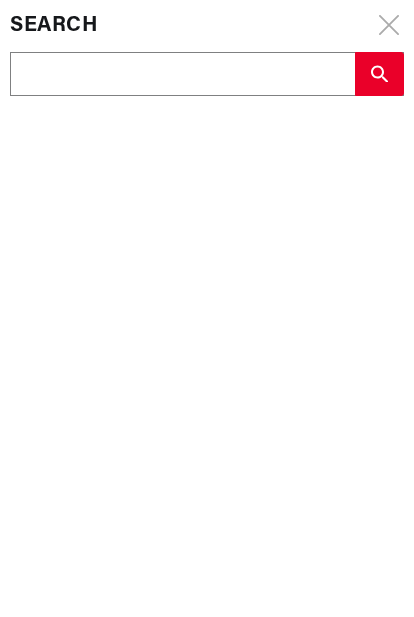 click at bounding box center (182, 75) 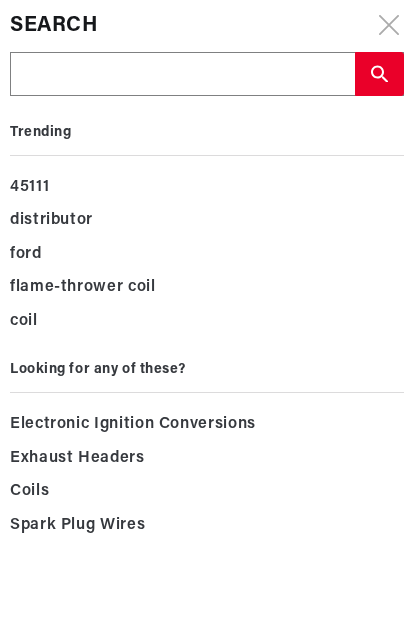 paste on "Afjai Tube Subscription ٤٥" 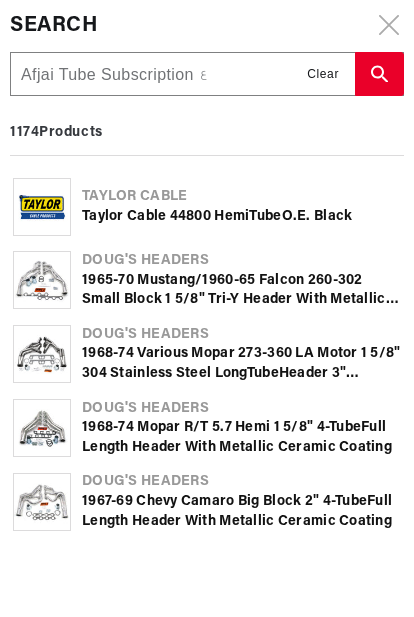 scroll, scrollTop: 0, scrollLeft: 0, axis: both 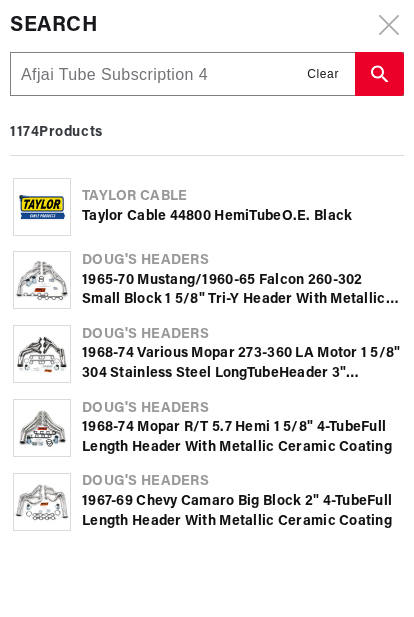 type on "Afjai Tube Subscription 45" 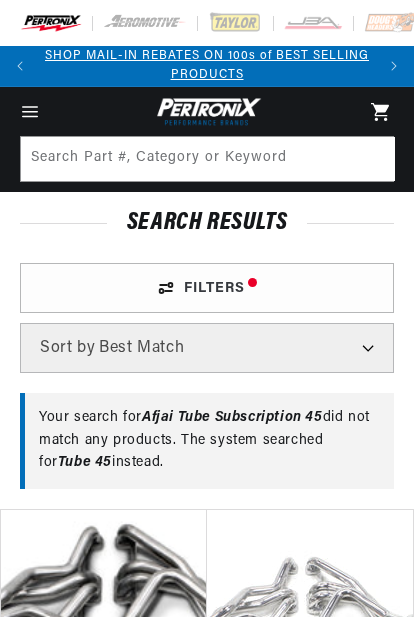 scroll, scrollTop: 0, scrollLeft: 334, axis: horizontal 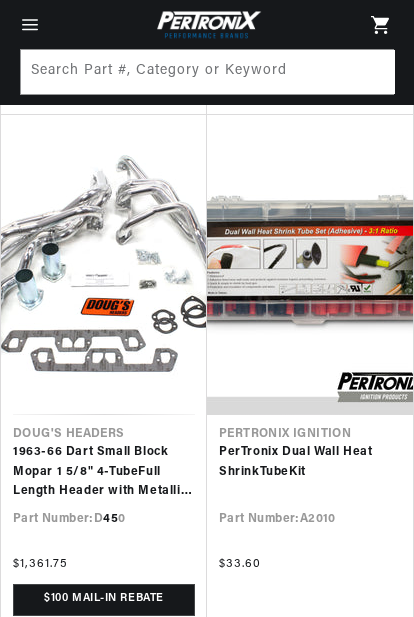 click on "PerTronix Dual Wall Heat Shrink  Tube  Kit" at bounding box center (310, 462) 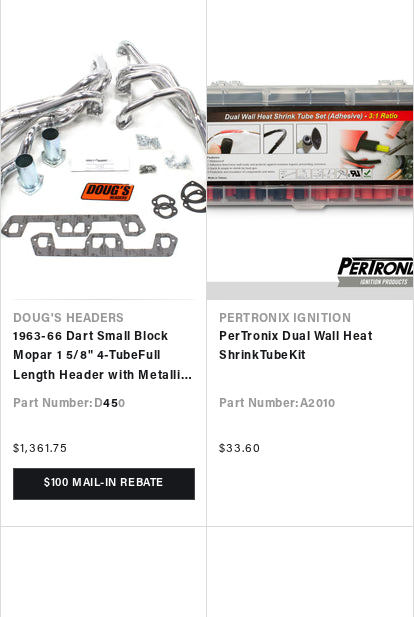 scroll, scrollTop: 2575, scrollLeft: 0, axis: vertical 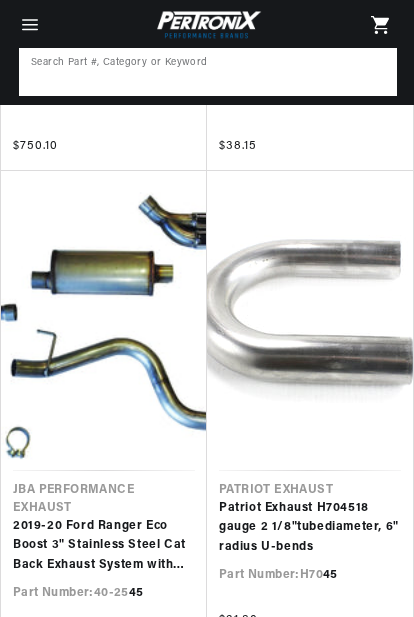 click at bounding box center [208, 72] 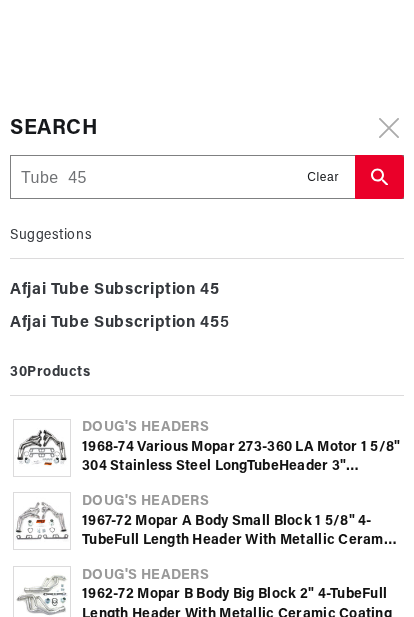 scroll, scrollTop: 0, scrollLeft: 0, axis: both 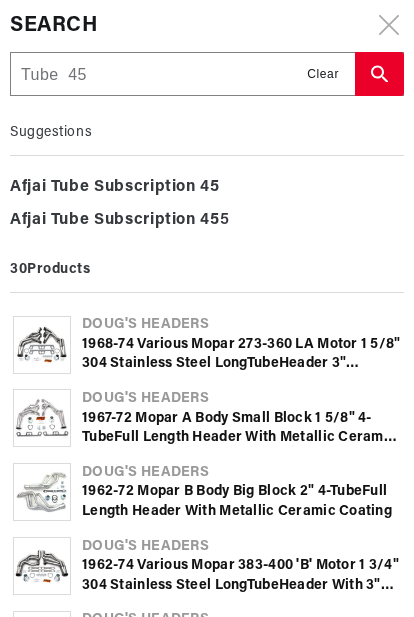 type on "Tube  4" 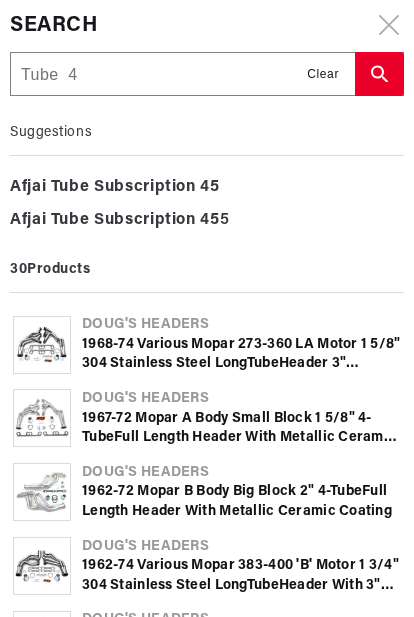 type on "Tube" 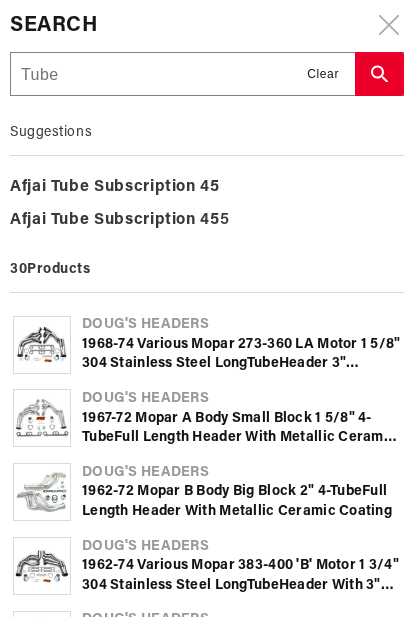 type on "Tube" 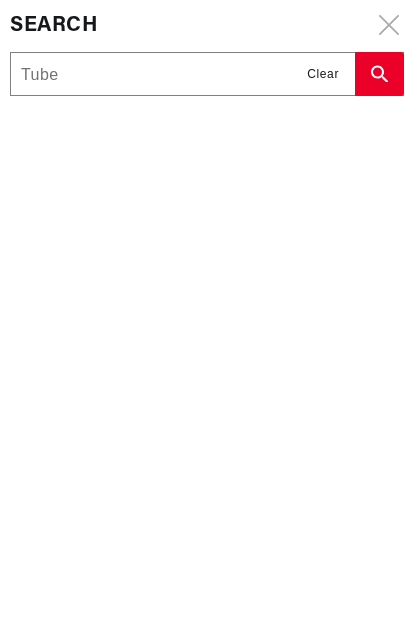 type on "Tube" 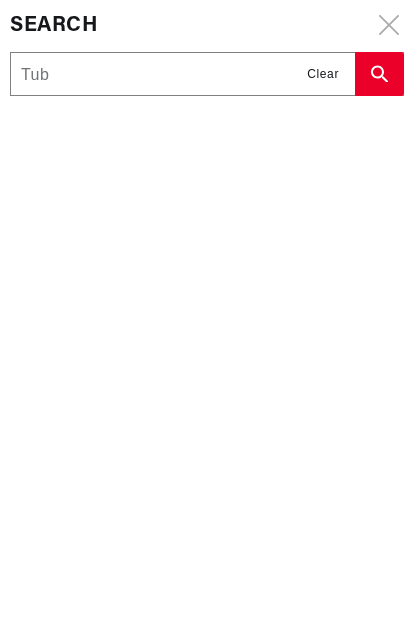 type on "Tu" 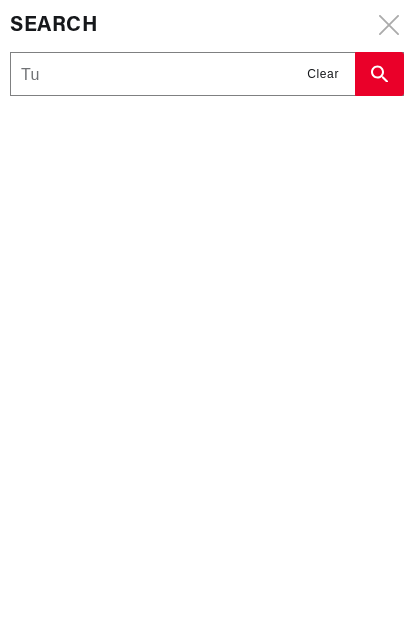 type on "T" 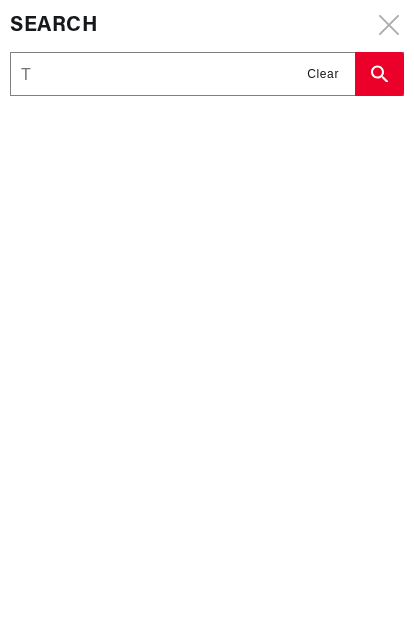 type 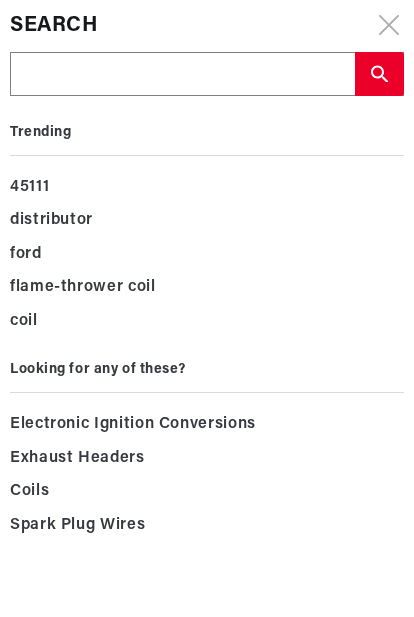 click at bounding box center (182, 75) 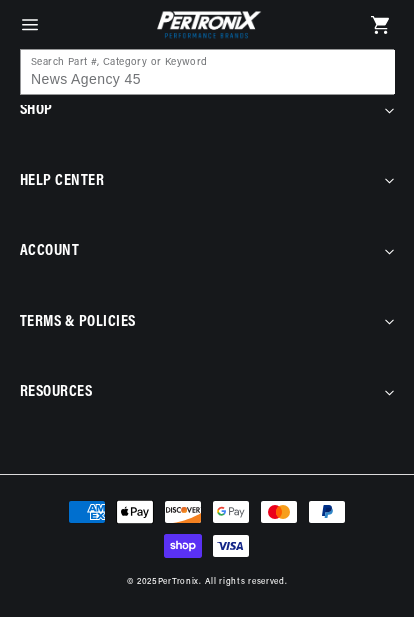 scroll, scrollTop: 3841, scrollLeft: 0, axis: vertical 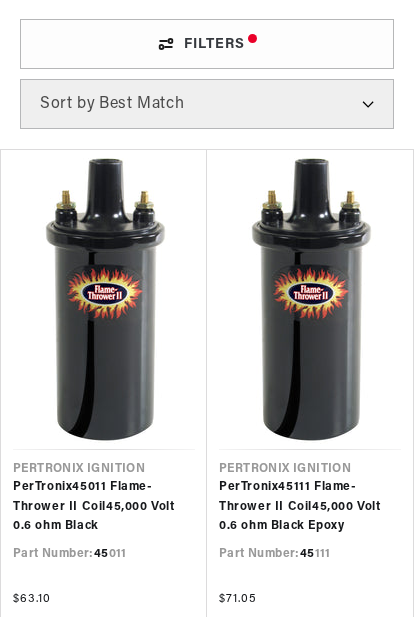 click on "PerTronix  45 111 Flame-Thrower II Coil  45 ,000 Volt 0.6 ohm Black Epoxy" at bounding box center [310, 507] 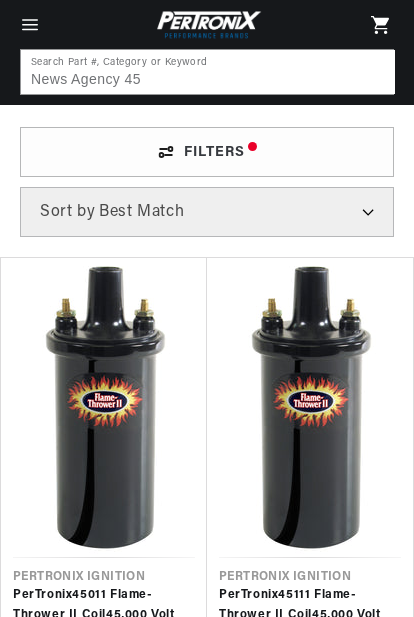 scroll, scrollTop: 137, scrollLeft: 0, axis: vertical 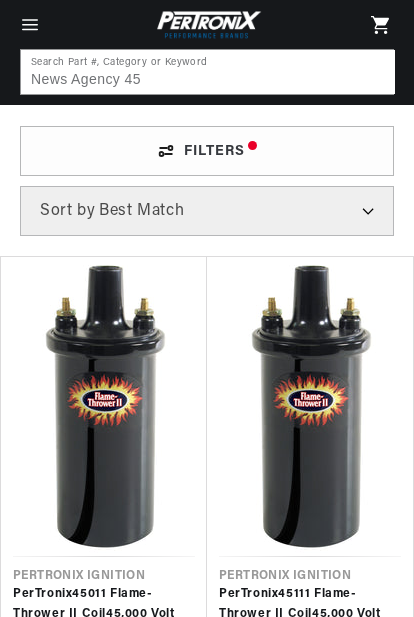 click on "PerTronix  45 011 Flame-Thrower II Coil  45 ,000 Volt 0.6 ohm Black" at bounding box center [104, 614] 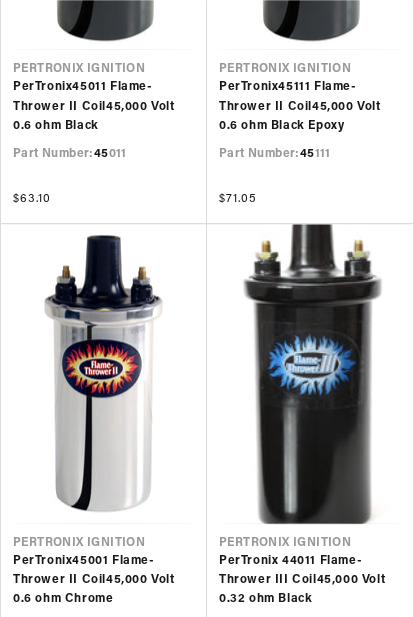 scroll, scrollTop: 644, scrollLeft: 0, axis: vertical 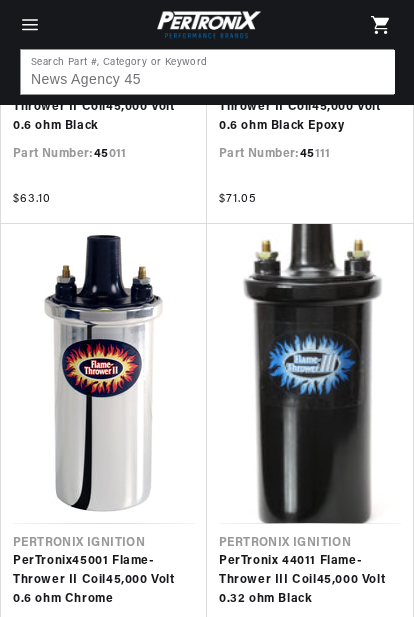 click on "PerTronix 44011 Flame-Thrower III Coil  45 ,000 Volt 0.32 ohm Black" at bounding box center [310, 581] 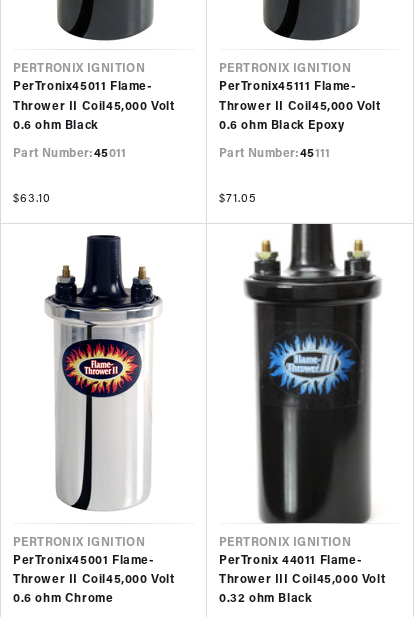 scroll, scrollTop: 804, scrollLeft: 0, axis: vertical 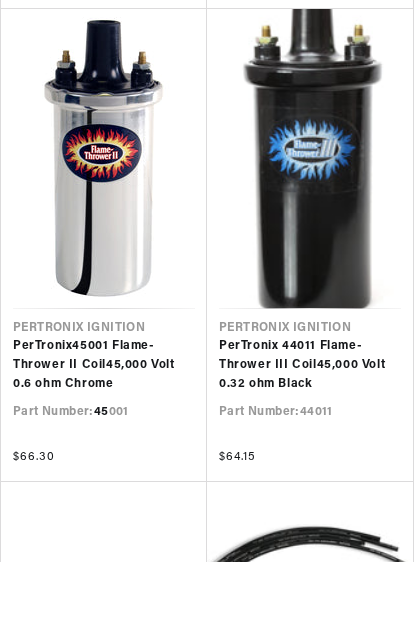click on "PerTronix  45 001 Flame-Thrower II Coil  45 ,000 Volt 0.6 ohm Chrome" at bounding box center (104, 421) 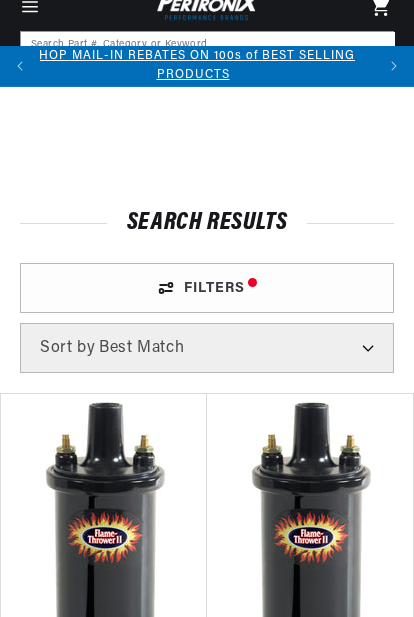 scroll, scrollTop: 0, scrollLeft: 0, axis: both 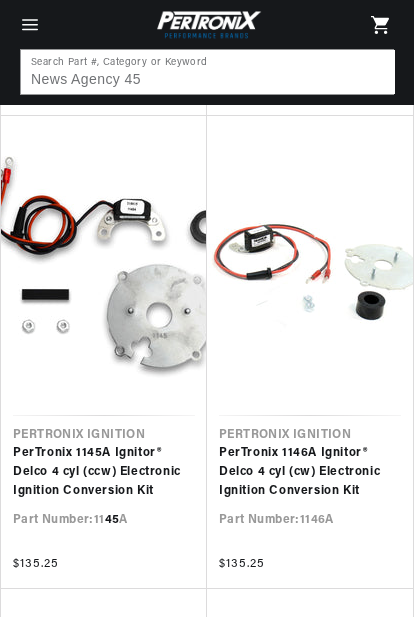 click on "PerTronix 1146A Ignitor® Delco 4 cyl (cw) Electronic Ignition Conversion Kit" at bounding box center [310, 473] 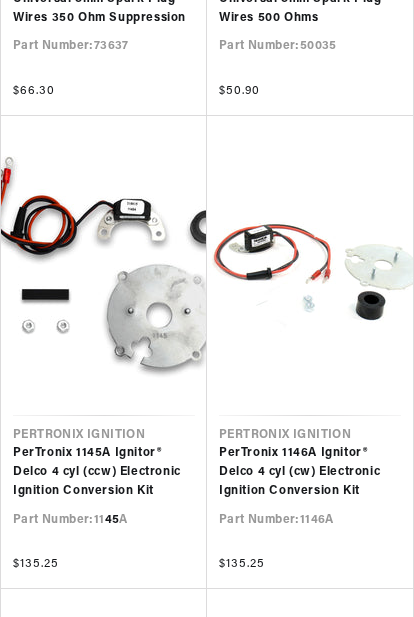 scroll, scrollTop: 0, scrollLeft: 0, axis: both 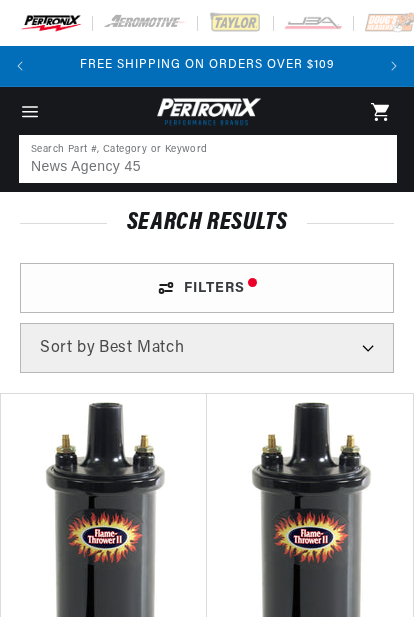 click on "News Agency 45" at bounding box center (208, 159) 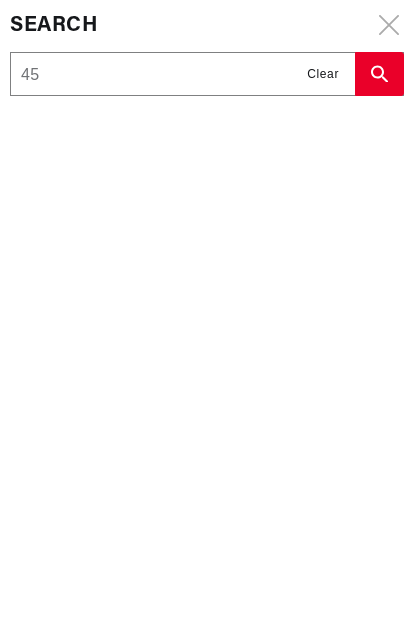 click 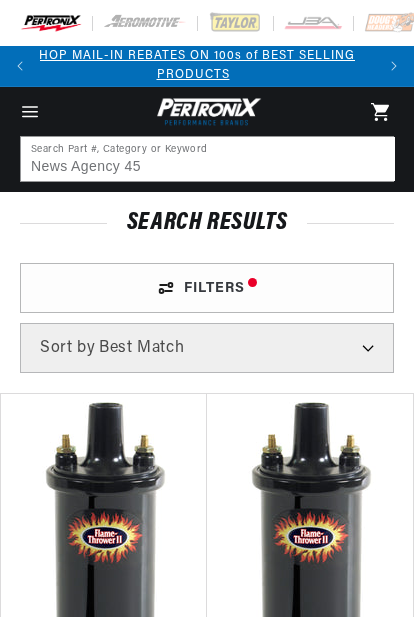 scroll, scrollTop: 0, scrollLeft: 0, axis: both 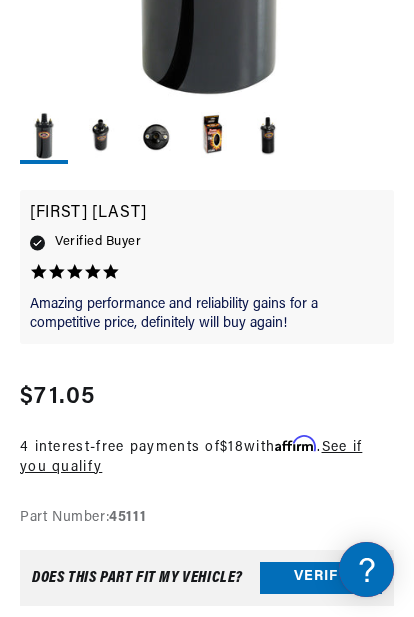 click on "Amazing performance and reliability gains   Amazing performance and reliability gains for a competitive price, definitely will buy again!   Kolton O.   5.0 star rating
Verified Buyer
MORE REVIEWS" at bounding box center (207, 277) 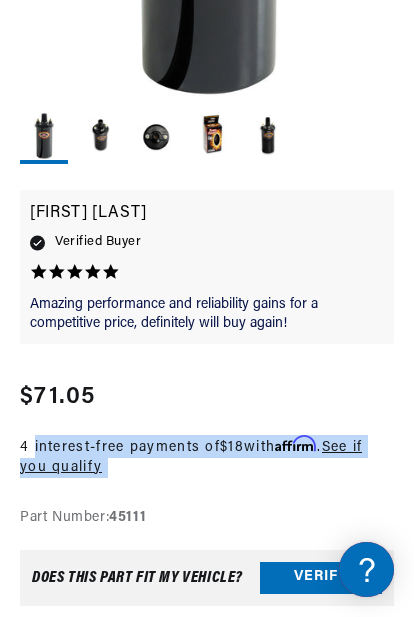 scroll, scrollTop: 0, scrollLeft: 0, axis: both 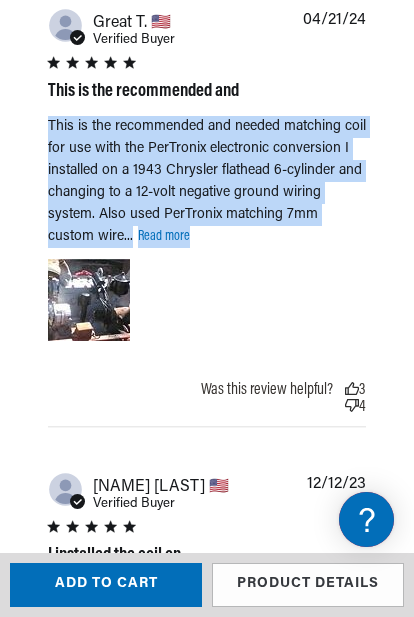click at bounding box center [89, 300] 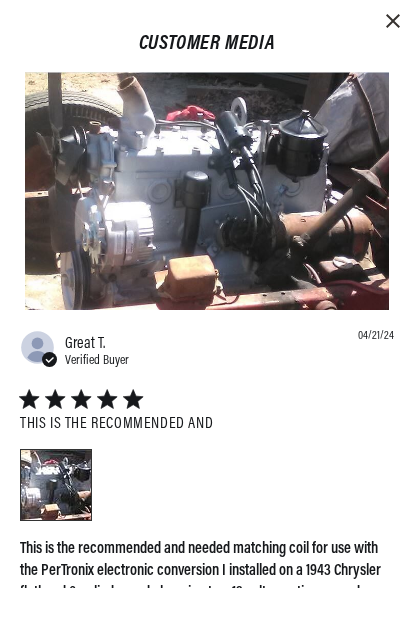 scroll, scrollTop: 0, scrollLeft: 334, axis: horizontal 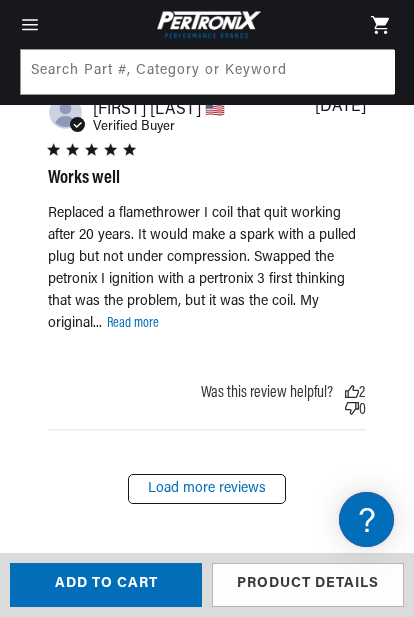 click on "Replaced a flamethrower I coil that quit working after 20 years. It would make a spark with a pulled plug but not under compression. Swapped the petronix I ignition with a pertronix 3 first thinking that was the problem, but it was the coil. My original... Read more read more about content Replaced a flamethrower I coil" at bounding box center [207, 269] 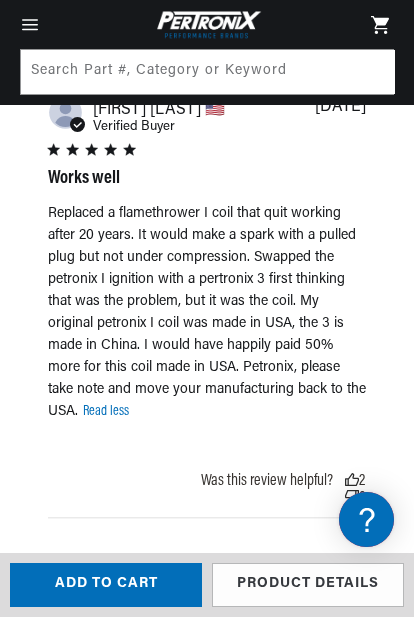 scroll, scrollTop: 0, scrollLeft: 0, axis: both 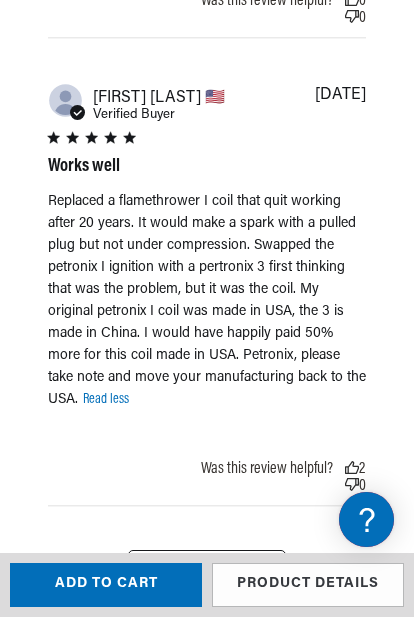 click on "Published date 04/03/25" at bounding box center (340, 104) 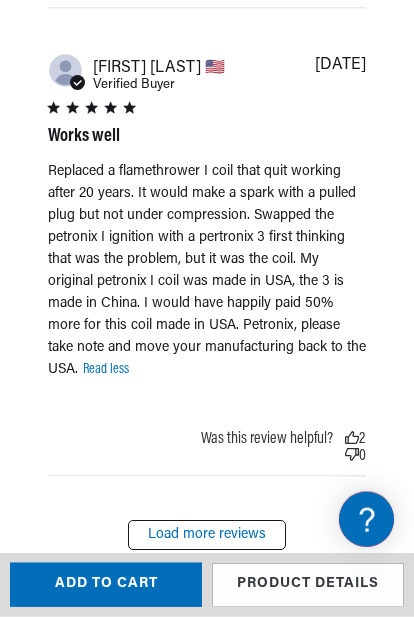 scroll, scrollTop: 3917, scrollLeft: 0, axis: vertical 